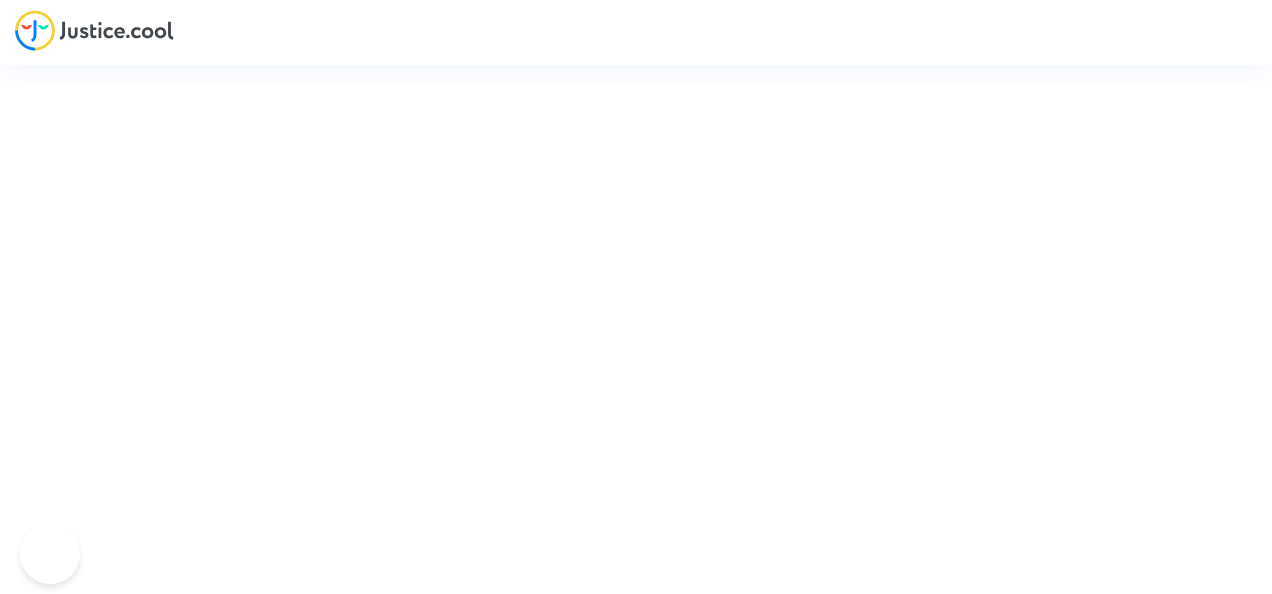 scroll, scrollTop: 0, scrollLeft: 0, axis: both 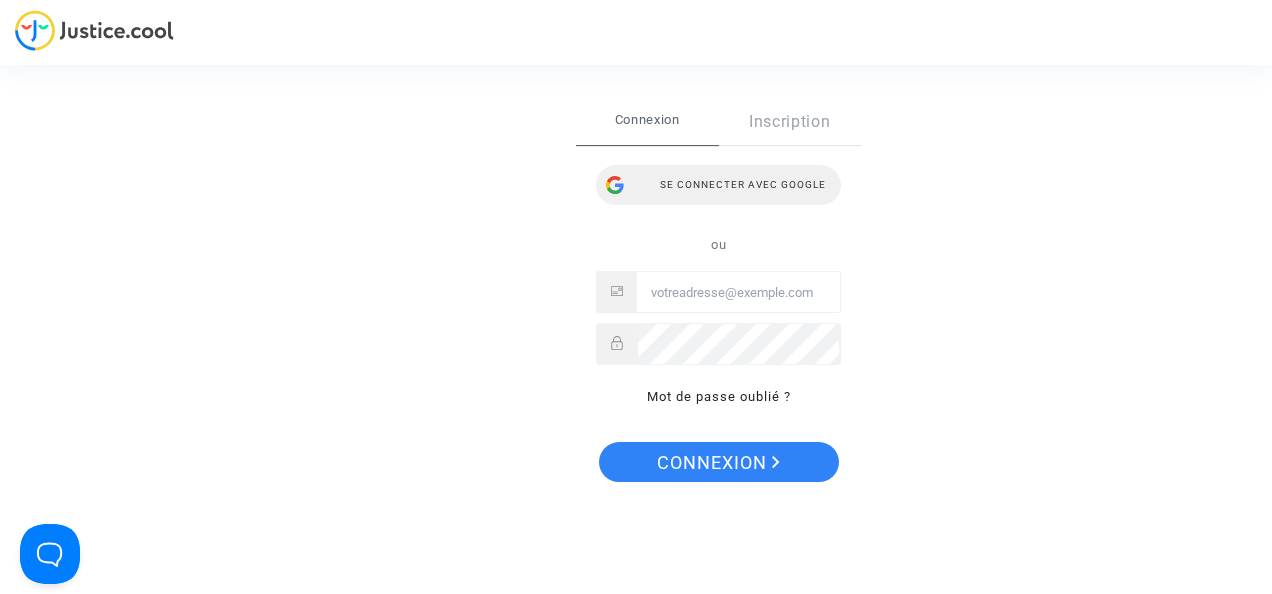 click on "Se connecter avec Google" at bounding box center [718, 185] 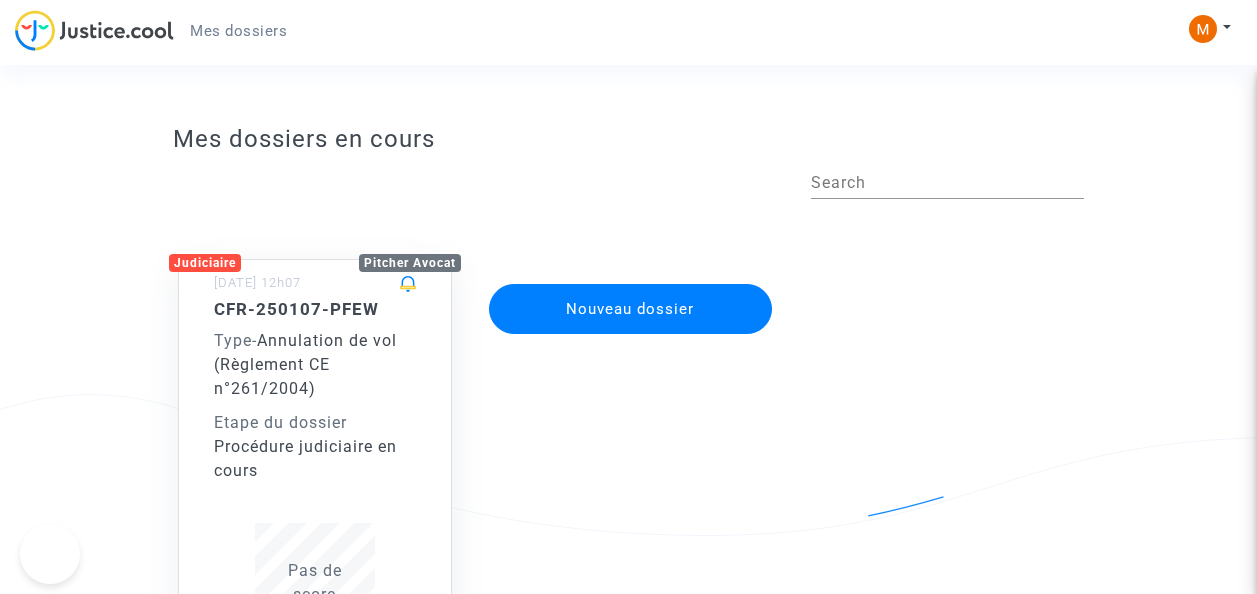 scroll, scrollTop: 0, scrollLeft: 0, axis: both 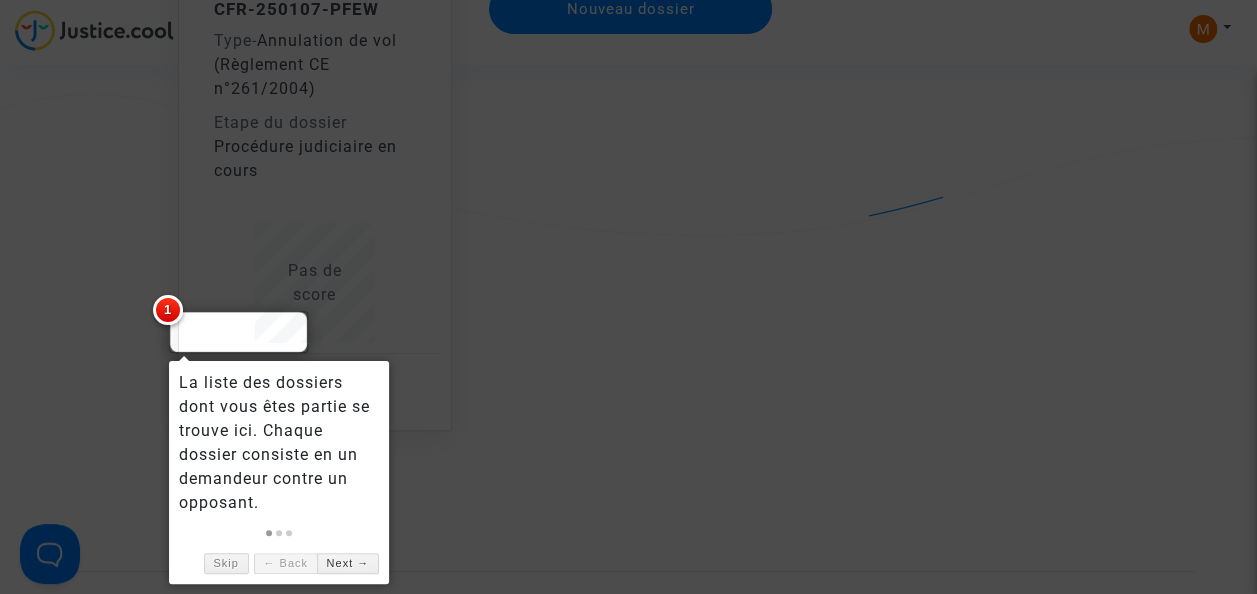 click at bounding box center (628, 297) 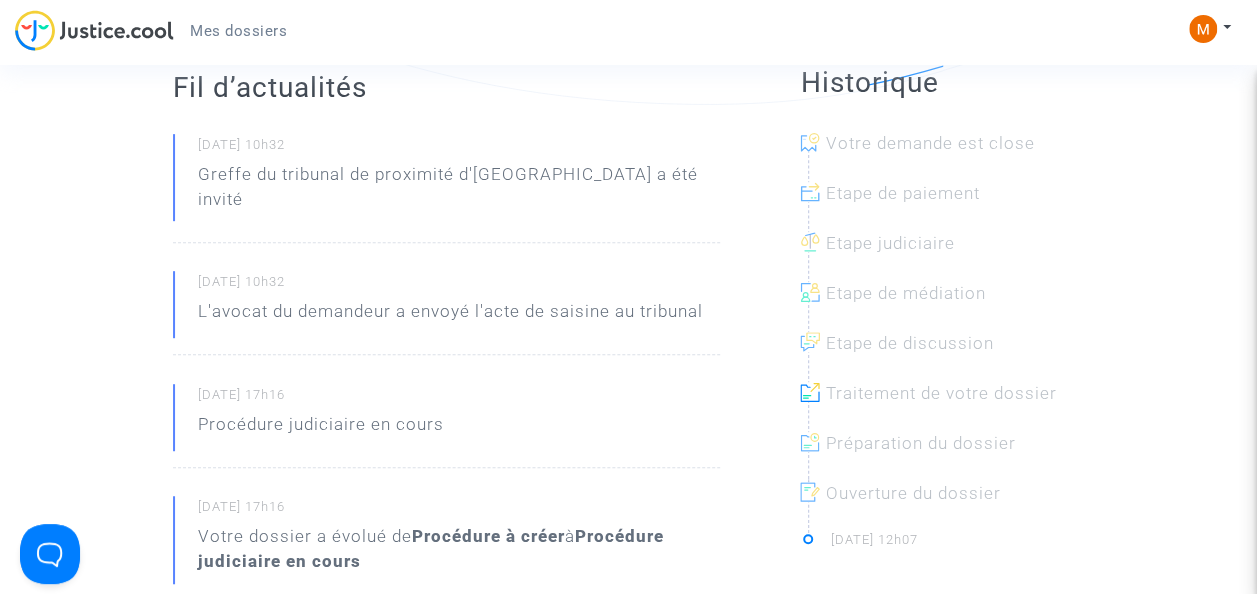 scroll, scrollTop: 400, scrollLeft: 0, axis: vertical 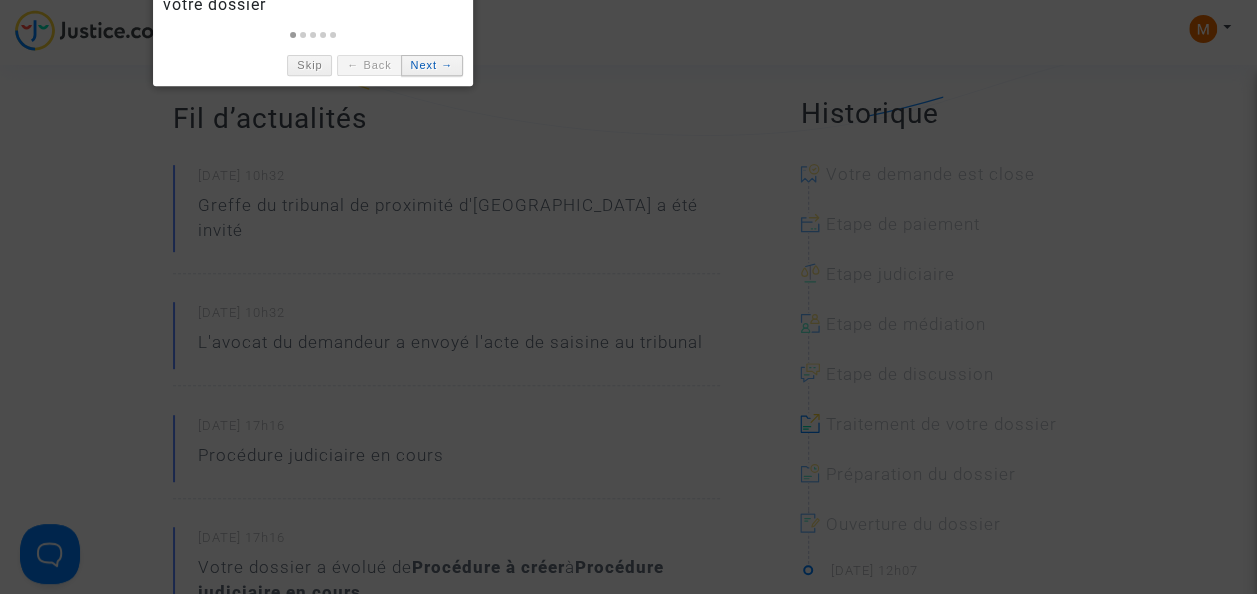 click on "Next →" at bounding box center (432, 65) 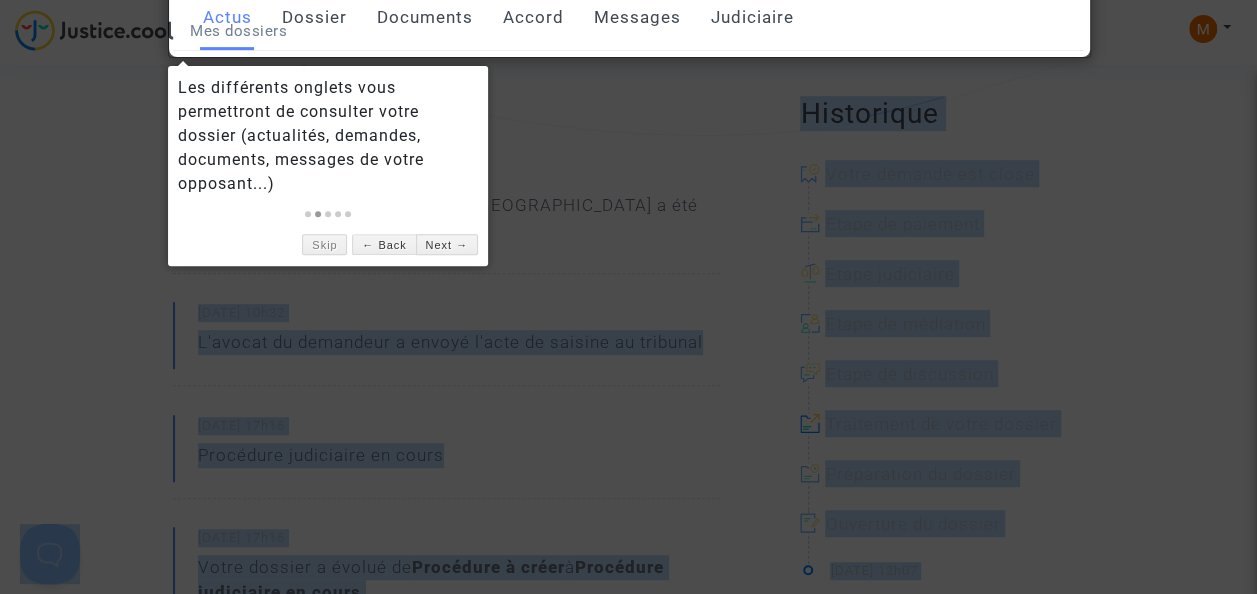 click on "Mes dossiers Mon profil Paramètres Déconnexion Ref.  CFR-250107-PFEW  Etape   Procédure judiciaire en cours       Catégorie   Annulation de vol (Règlement CE n°261/2004)   Mon rôle   Demandeur   Actus   Dossier   Documents   Accord   Messages   Judiciaire  Fil d’actualités [DATE] 10h32 Greffe du tribunal de proximité d'[GEOGRAPHIC_DATA] a été invité [DATE] 10h32 L'avocat du demandeur a envoyé l'acte de saisine au tribunal [DATE] 17h16 Procédure judiciaire en cours [DATE] 17h16 Votre dossier a évolué de  Procédure à créer  à  Procédure judiciaire en cours [DATE] 17h15 Votre dossier a évolué de  En attente d'information du demandeur  à  [GEOGRAPHIC_DATA] à créer Voir plus d'actualités Où en est mon dossier ? Procédure judiciaire en cours  [DATE] Durée de cette étape :  Votre avocat a envoyé l’assignation au tribunal compétent.  Que se passe-t-il ensuite ? Combien de temps dure cette étape ? Historique À [GEOGRAPHIC_DATA]" at bounding box center [628, 1004] 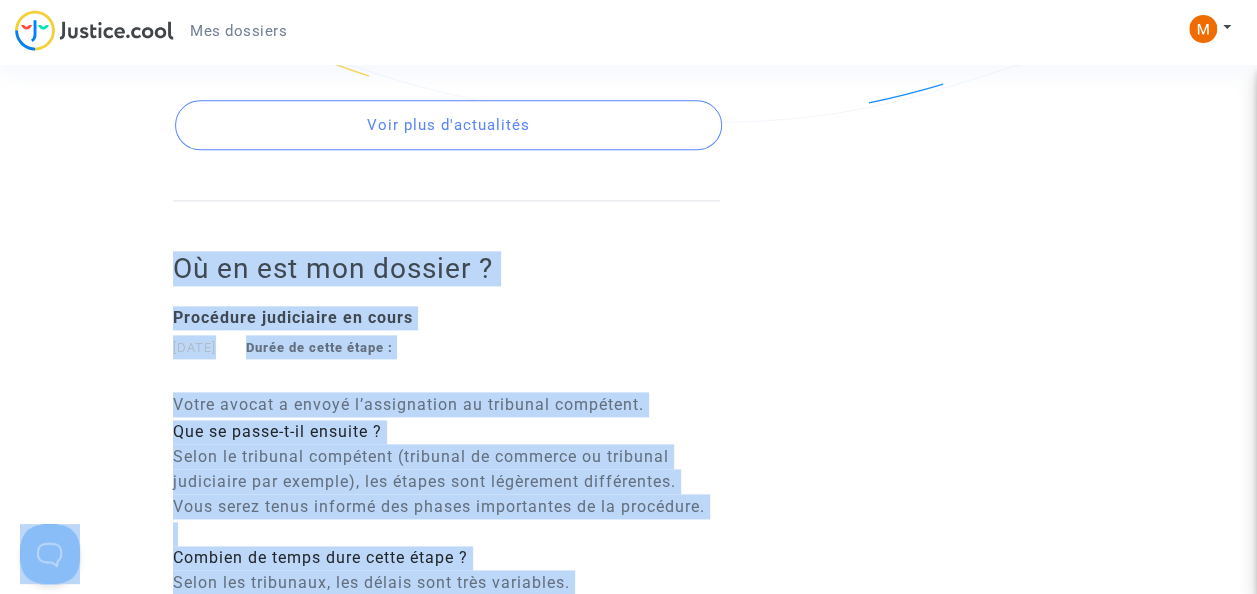 scroll, scrollTop: 1200, scrollLeft: 0, axis: vertical 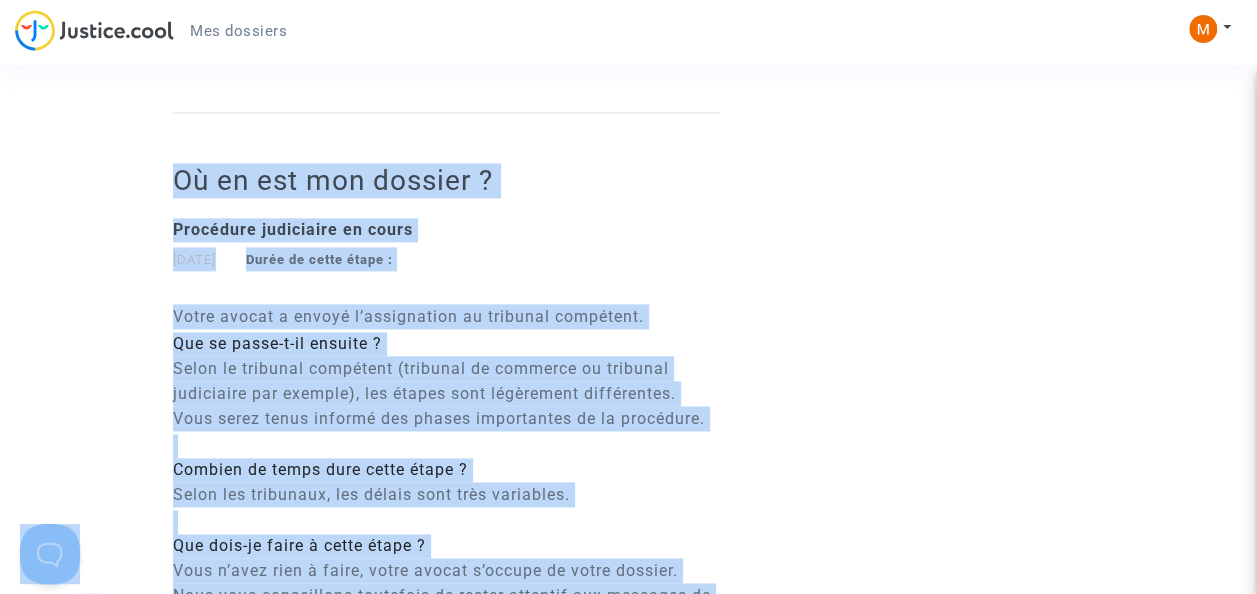 click on "Votre avocat a envoyé l’assignation au tribunal compétent." 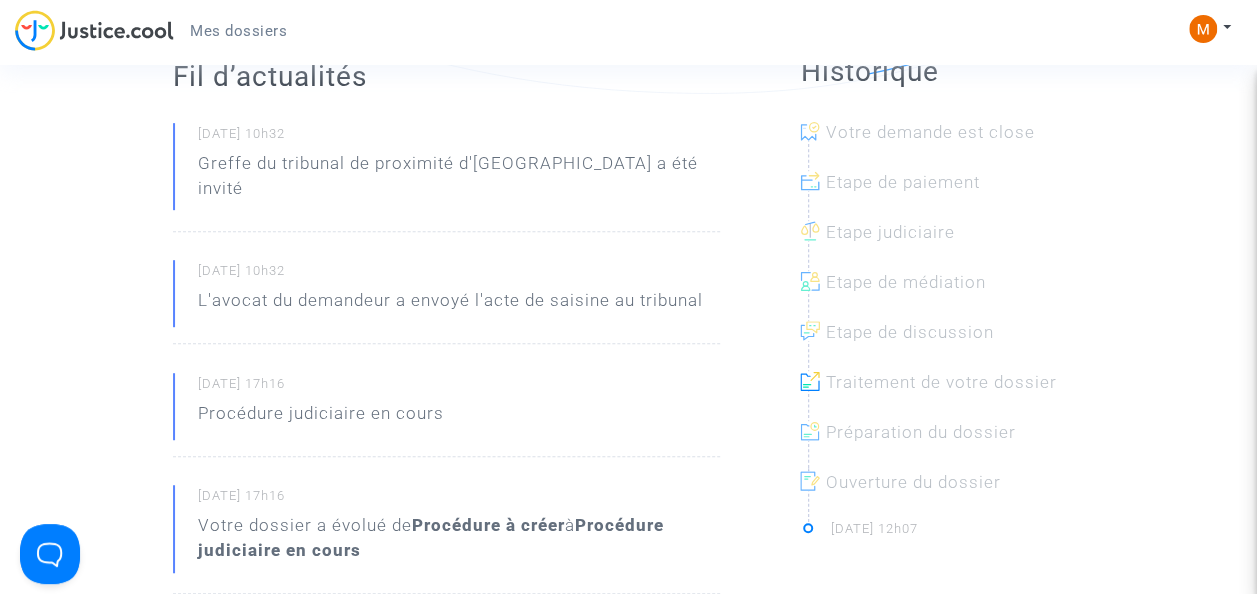 scroll, scrollTop: 300, scrollLeft: 0, axis: vertical 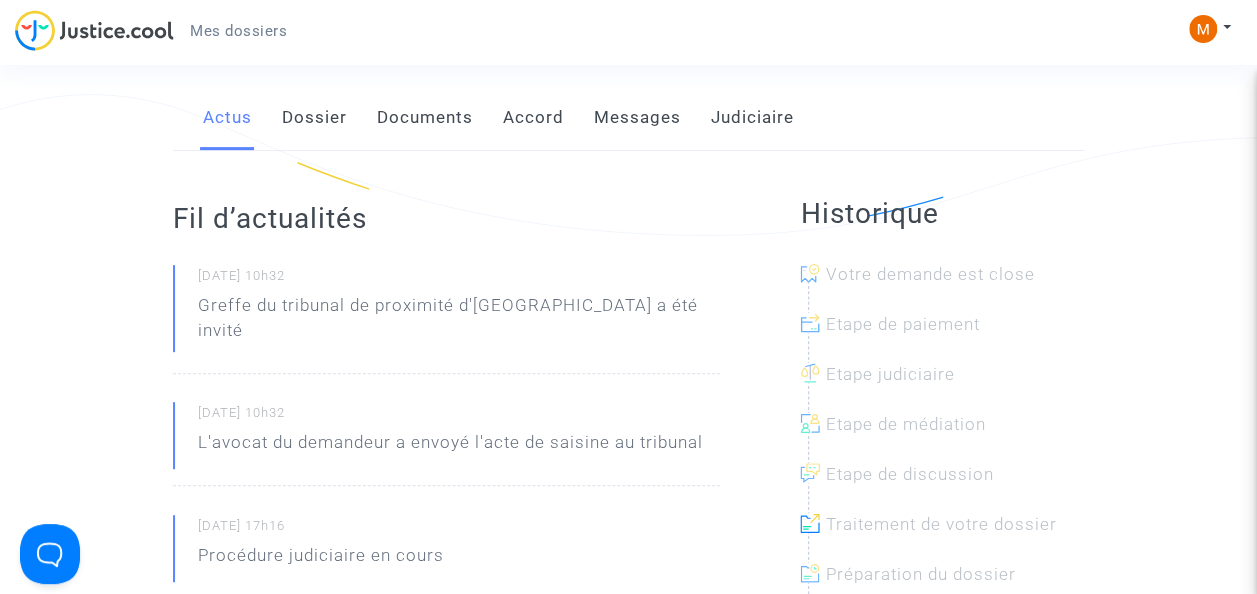 click on "Dossier" 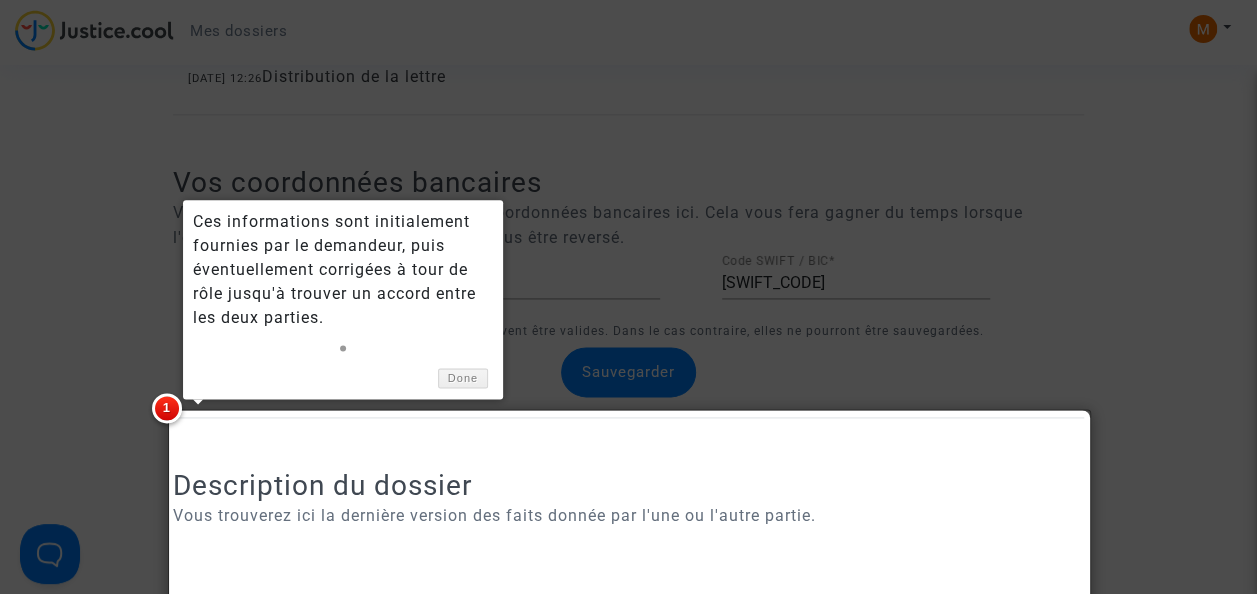 scroll, scrollTop: 1500, scrollLeft: 0, axis: vertical 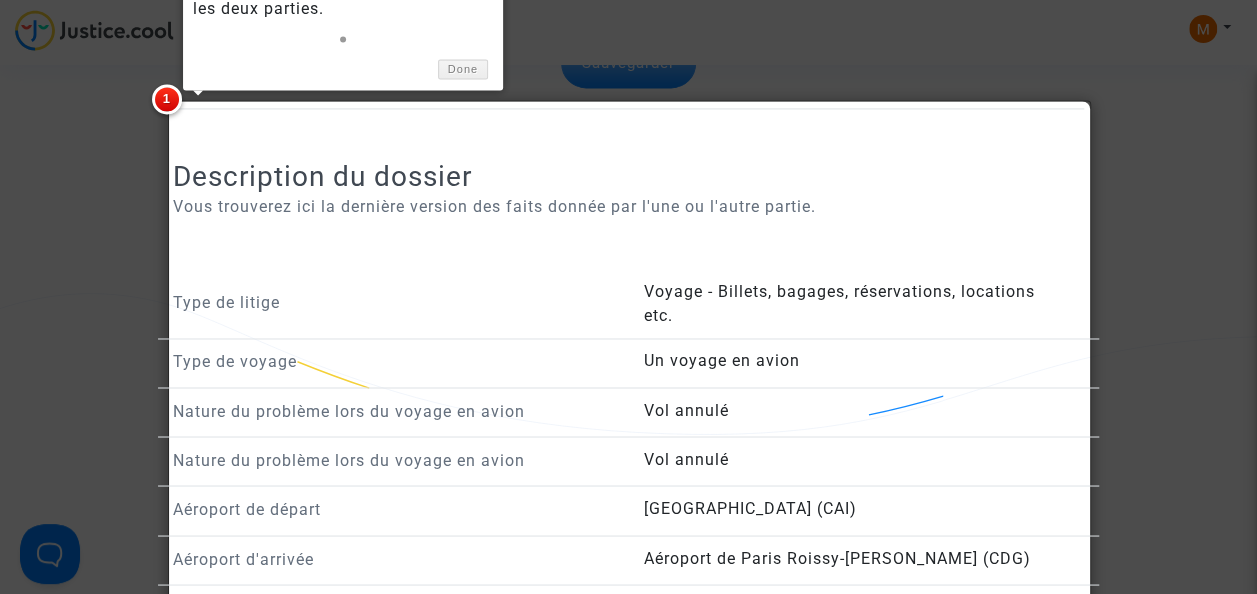 click on "Type de litige  Voyage - Billets, bagages, réservations, locations etc." 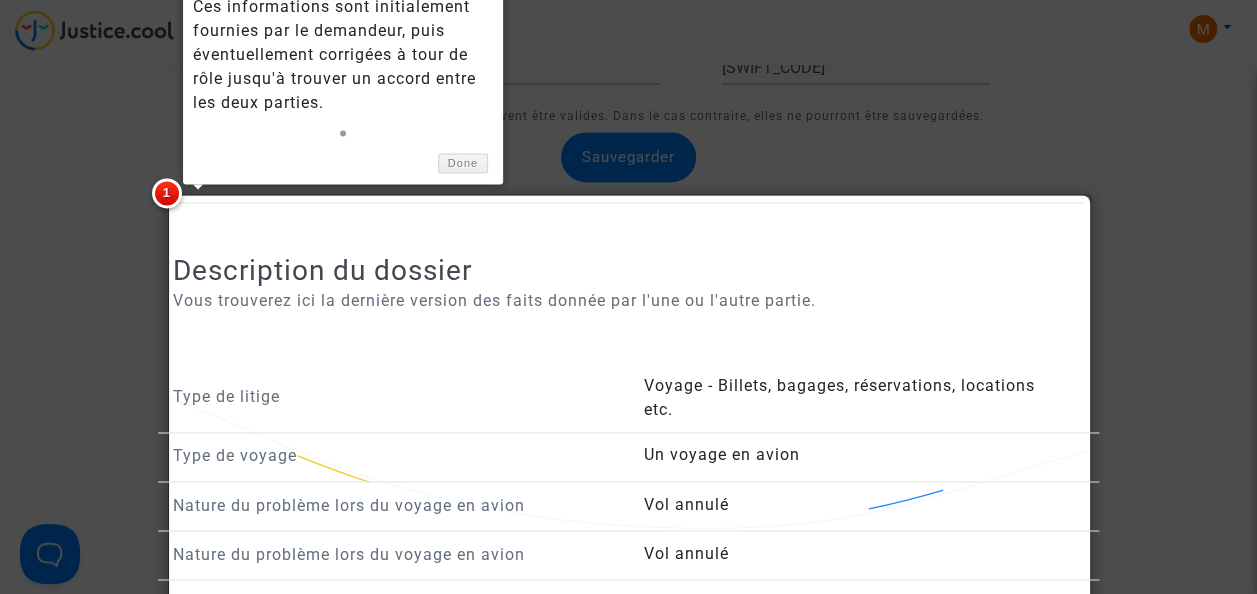 scroll, scrollTop: 1300, scrollLeft: 0, axis: vertical 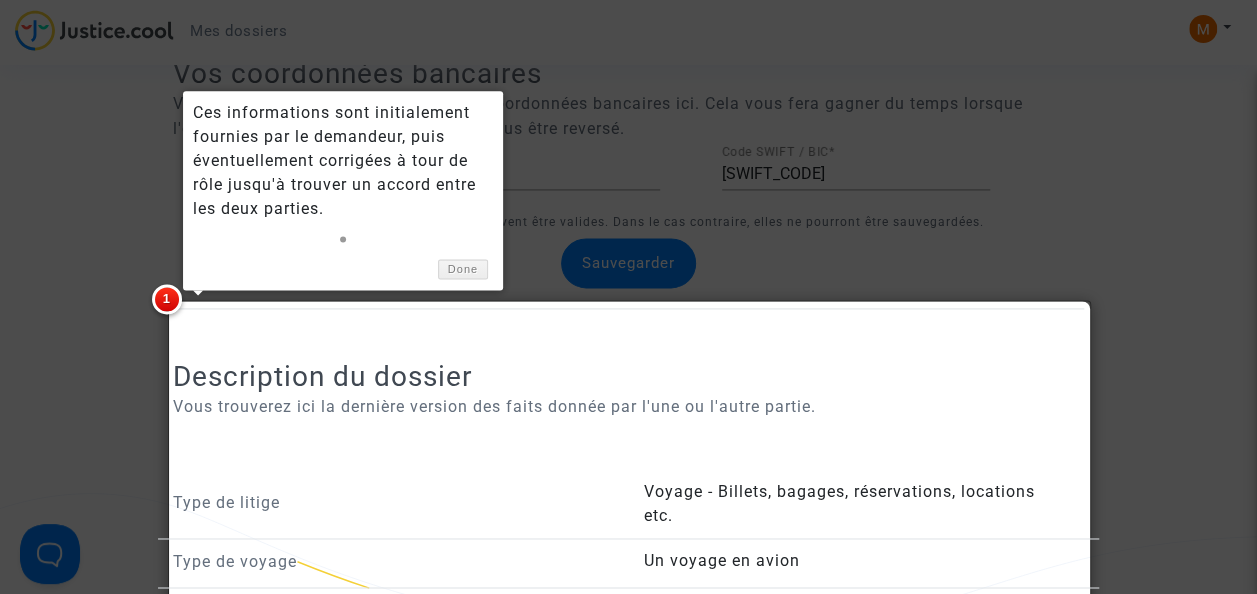 click on "Done" at bounding box center (343, 264) 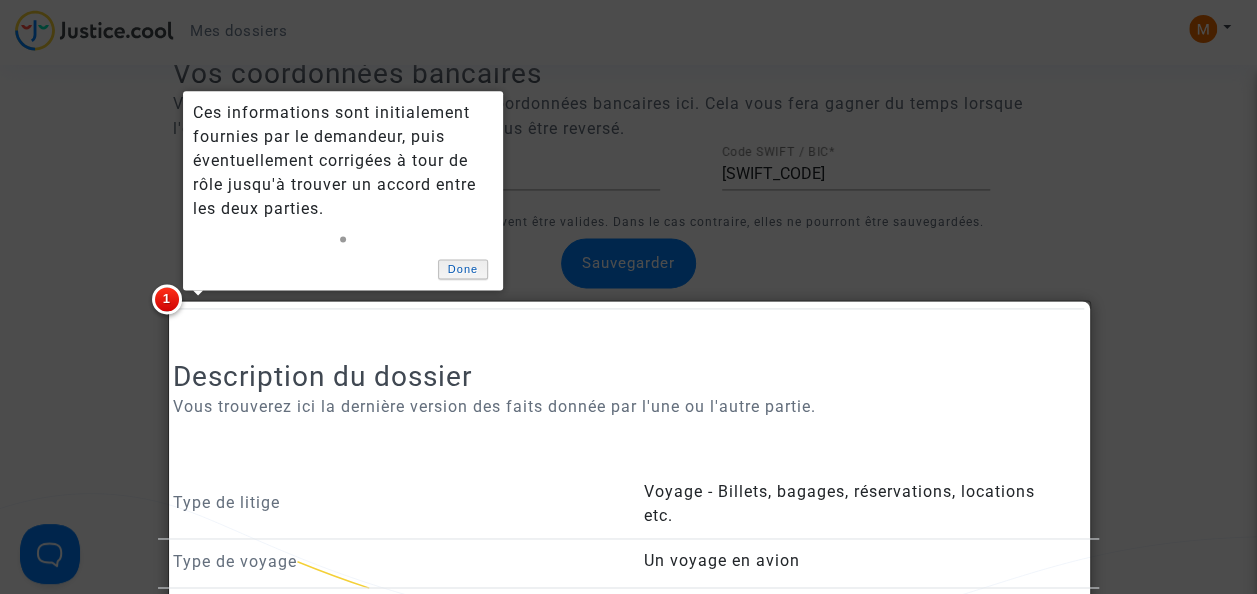 click on "Done" at bounding box center [463, 269] 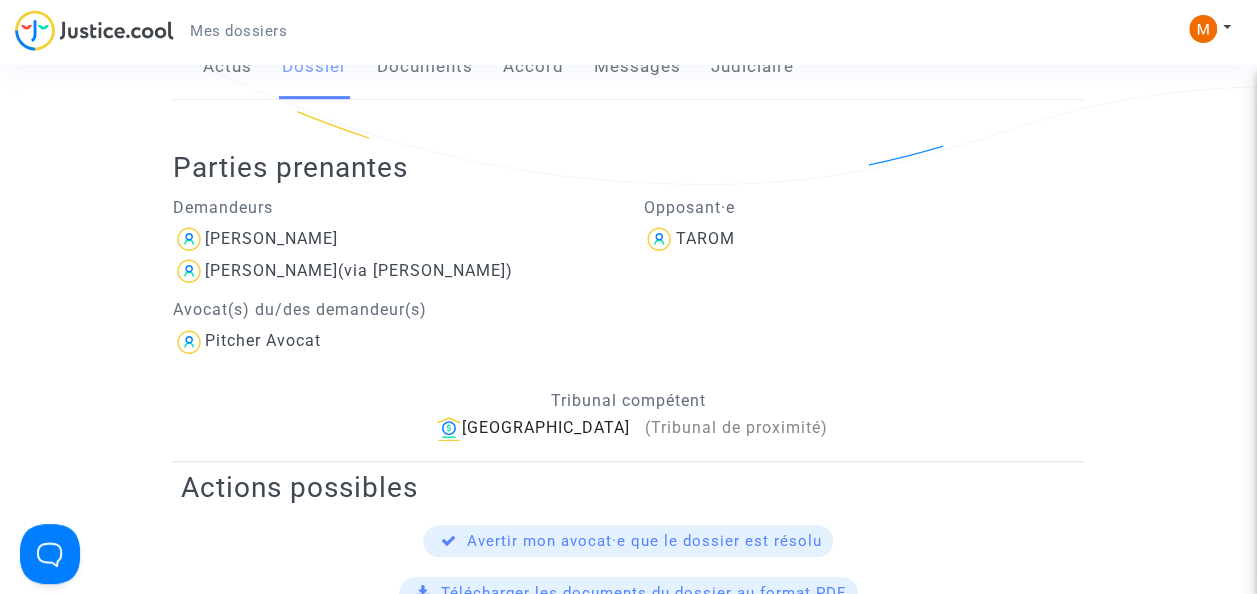 scroll, scrollTop: 136, scrollLeft: 0, axis: vertical 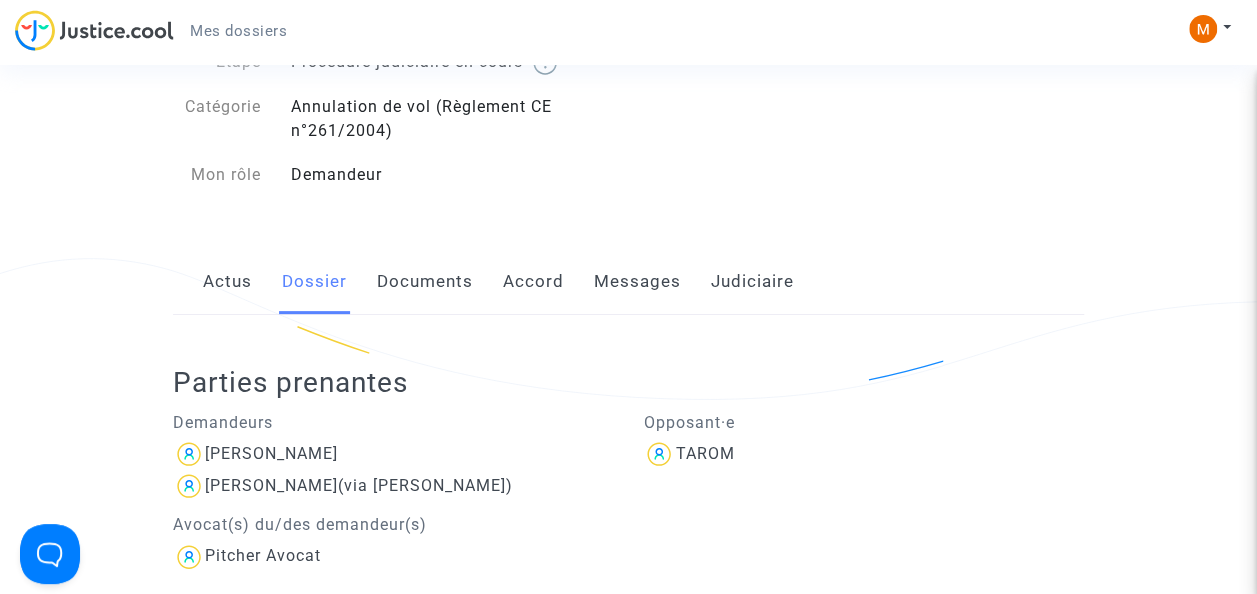 click on "Documents" 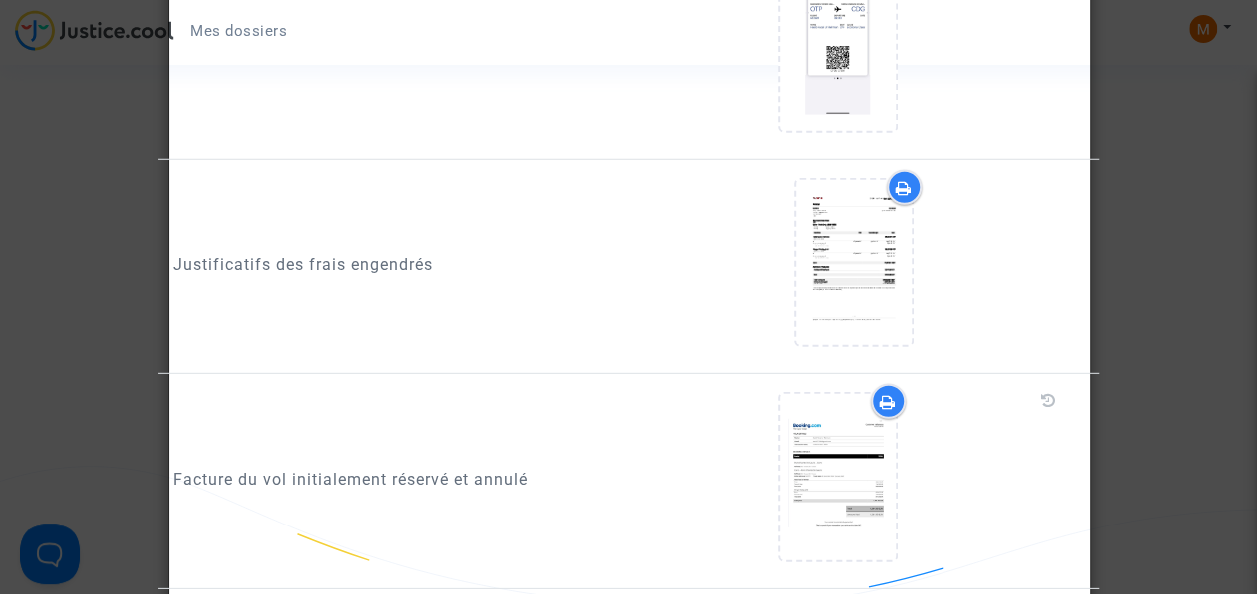 scroll, scrollTop: 3125, scrollLeft: 0, axis: vertical 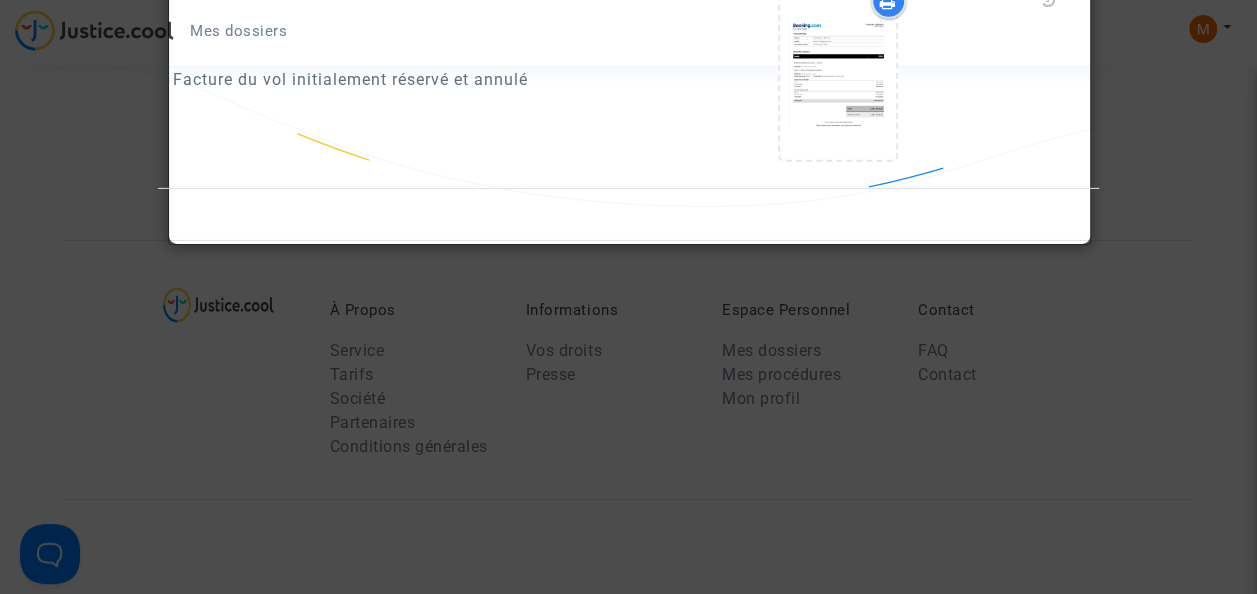 click at bounding box center [628, 297] 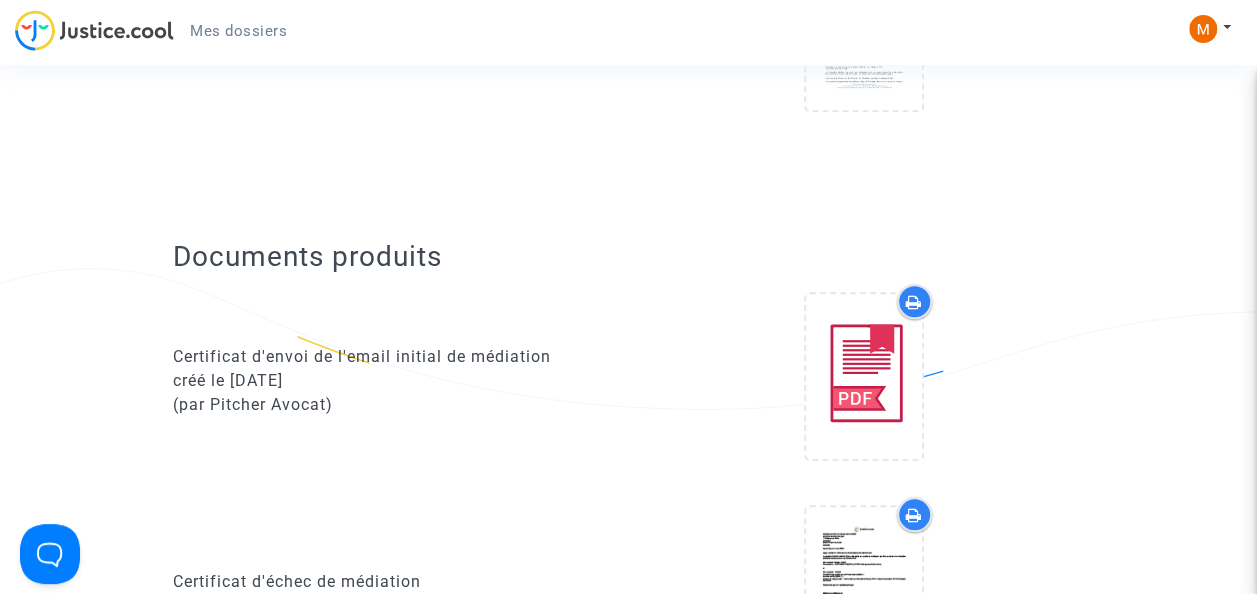 scroll, scrollTop: 1225, scrollLeft: 0, axis: vertical 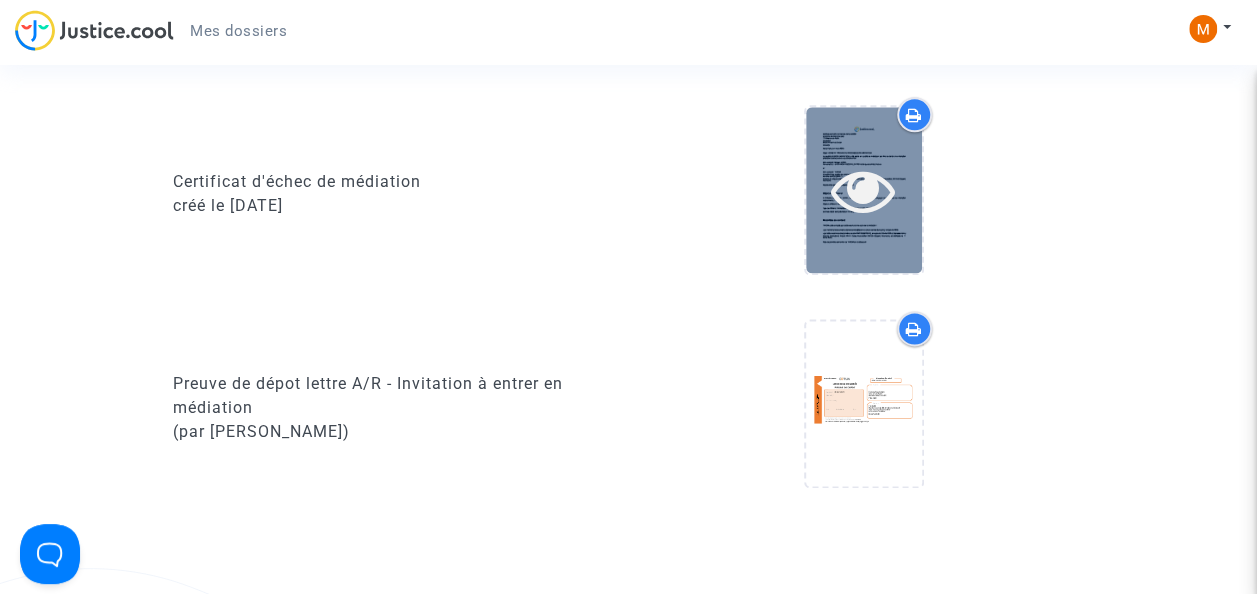 click at bounding box center [864, 189] 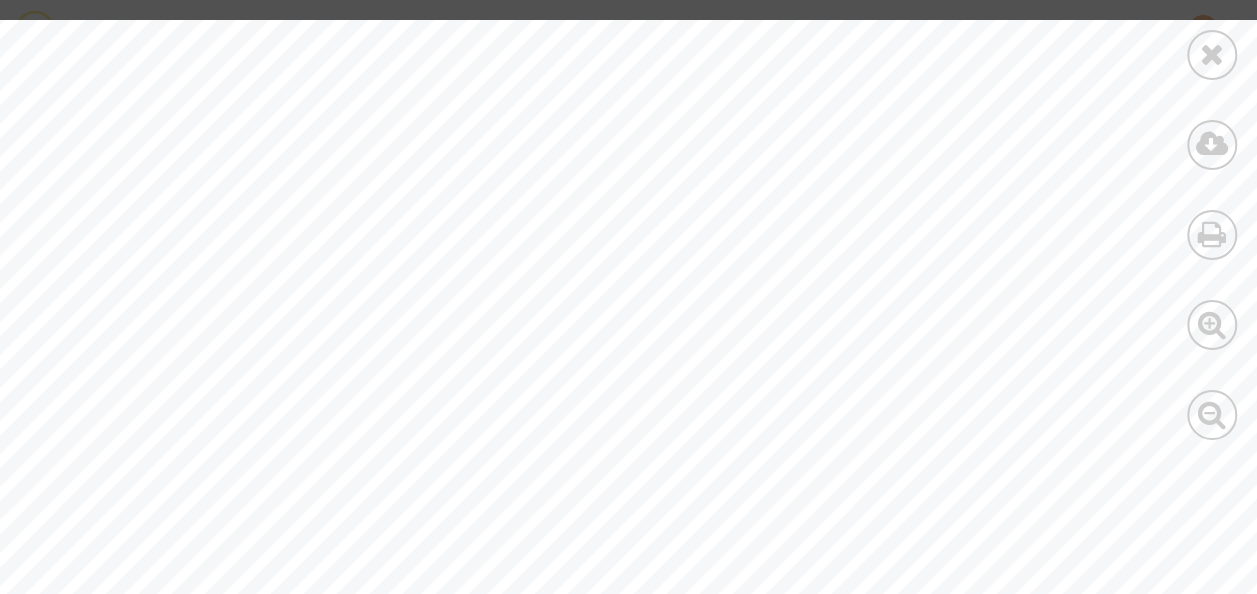 scroll, scrollTop: 5800, scrollLeft: 0, axis: vertical 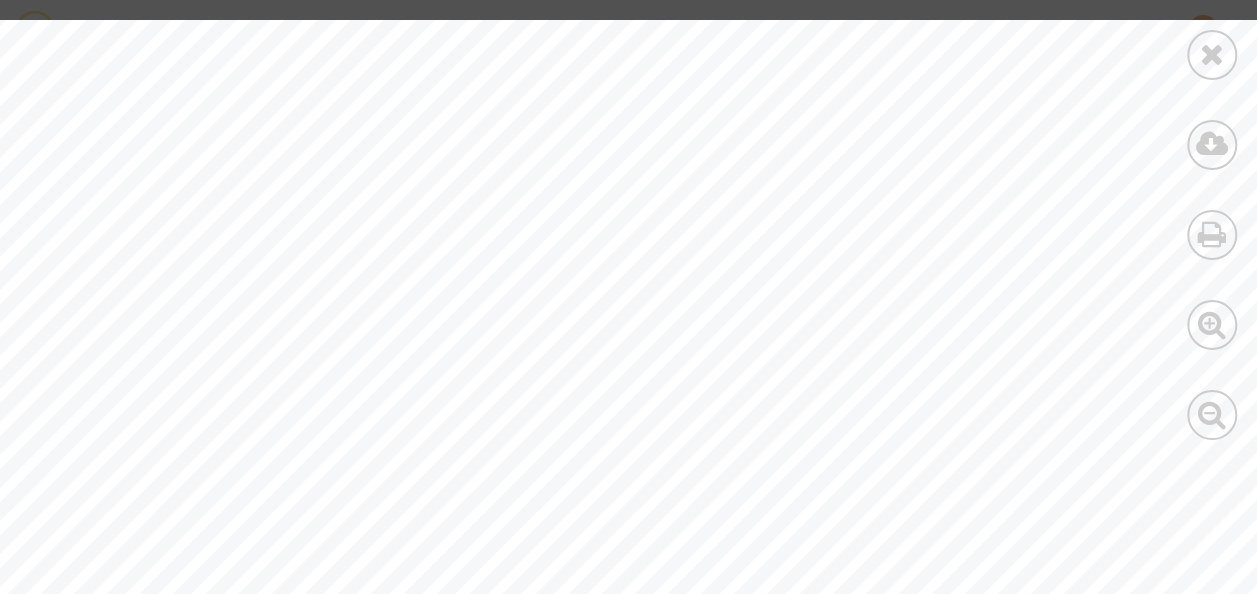 click at bounding box center [1212, 230] 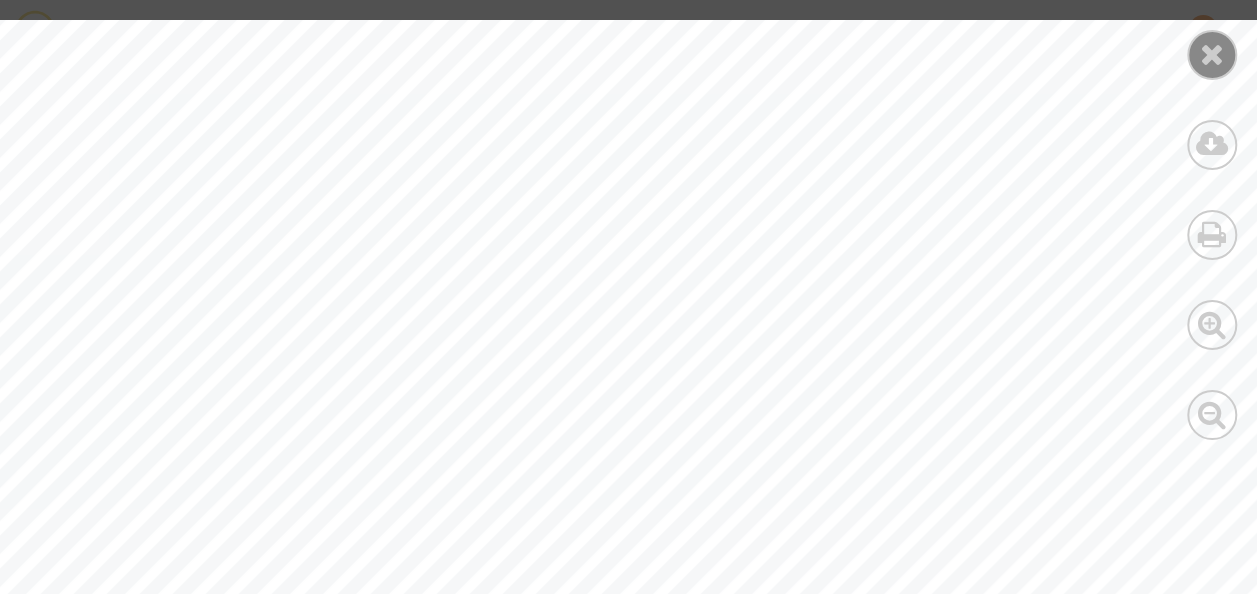 click at bounding box center [1212, 54] 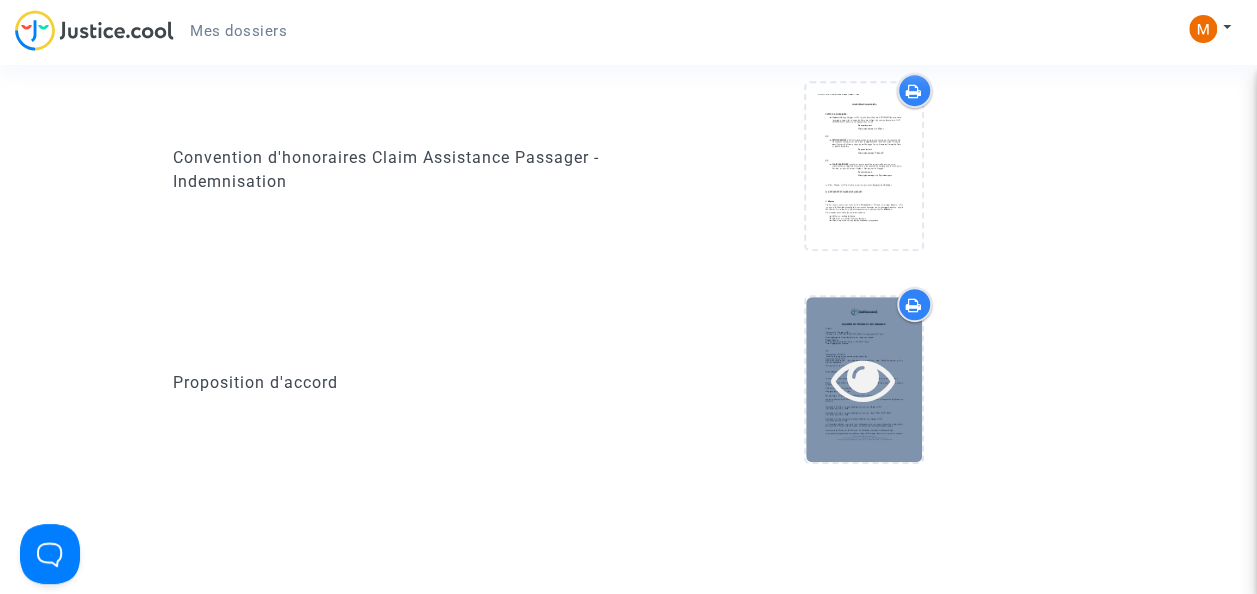 scroll, scrollTop: 525, scrollLeft: 0, axis: vertical 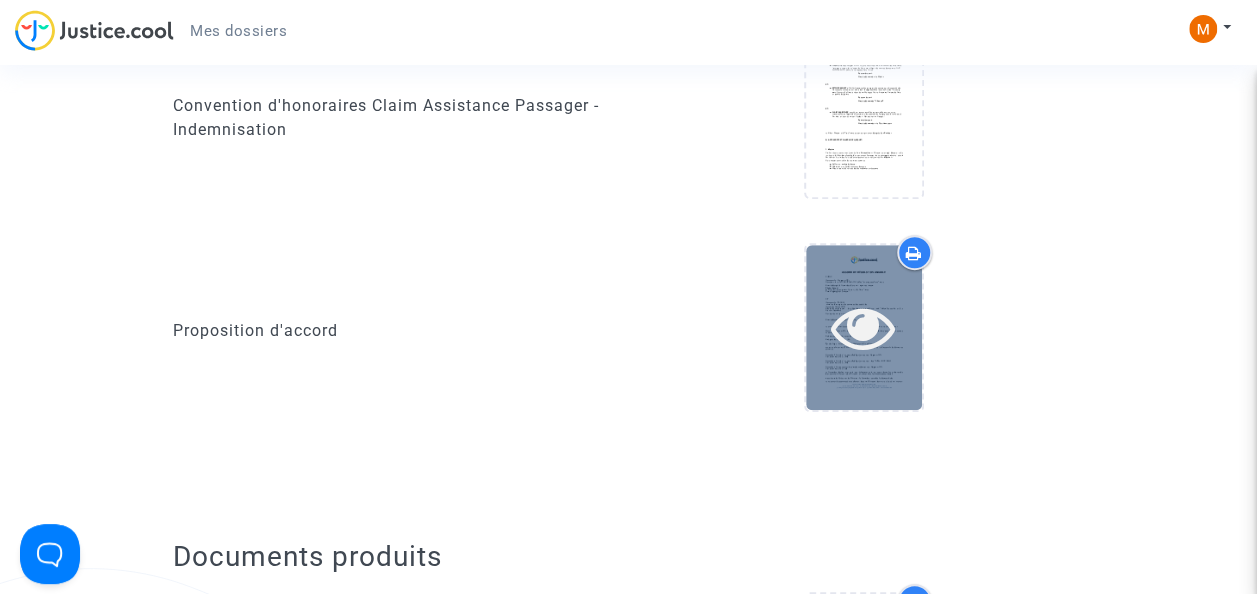 click at bounding box center (863, 327) 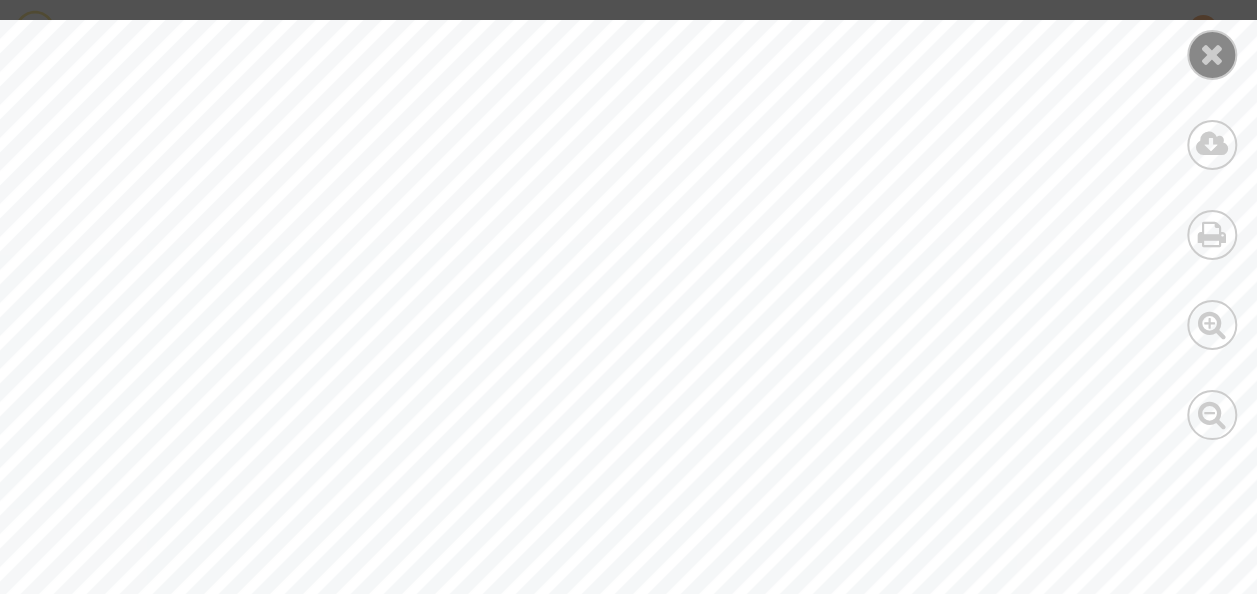 click at bounding box center [1212, 54] 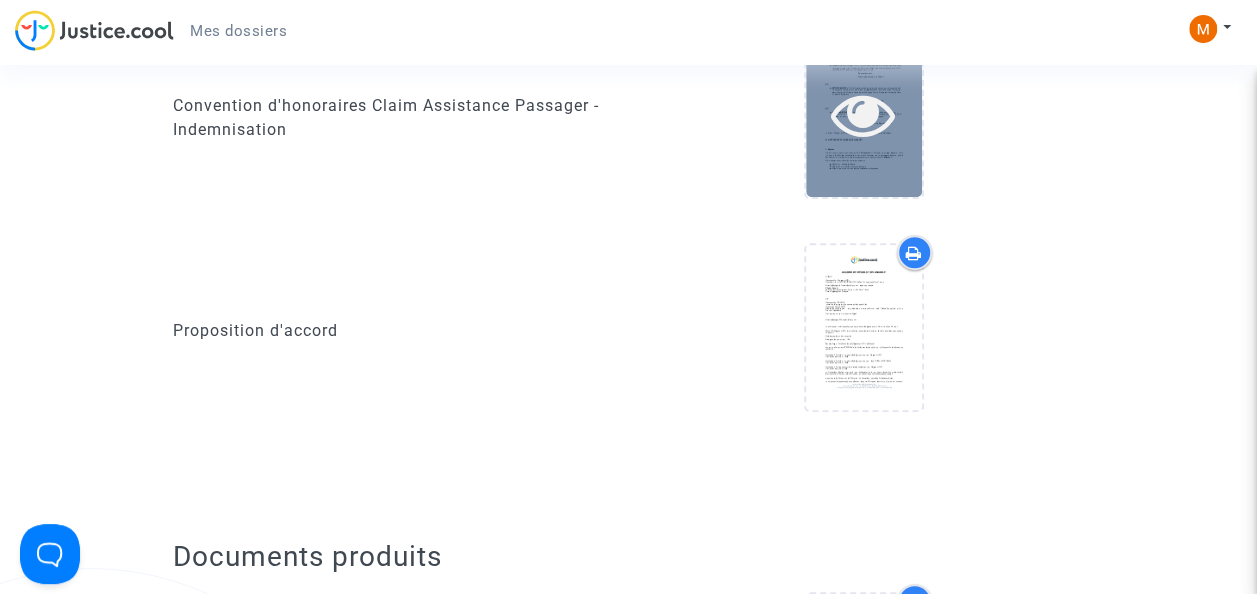 click at bounding box center (864, 114) 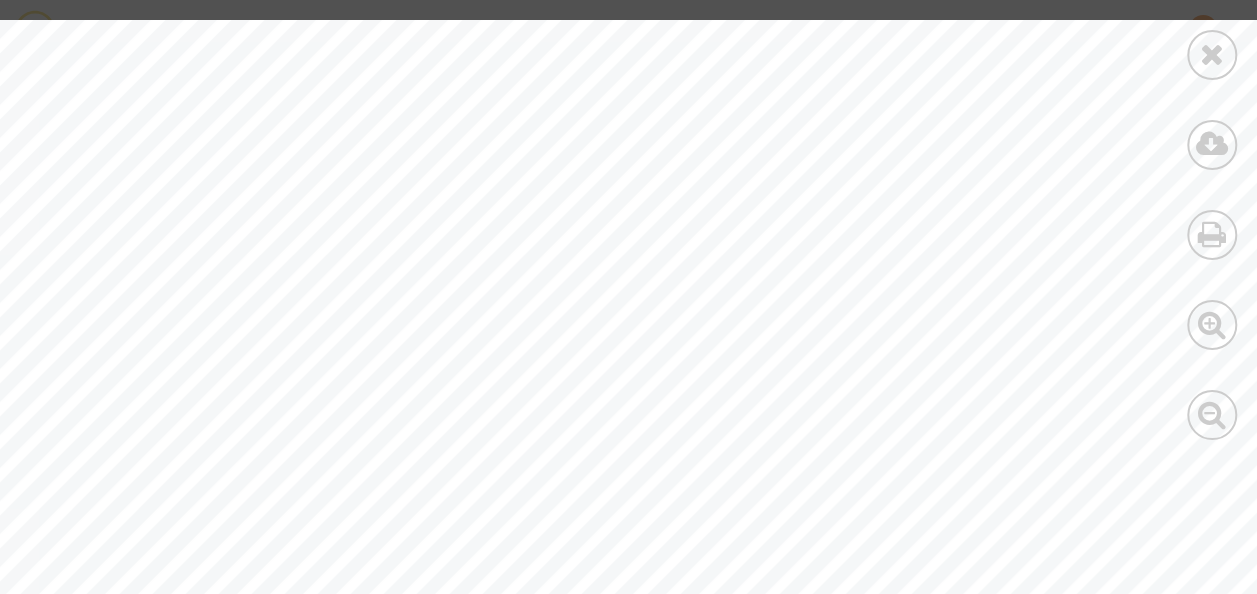 scroll, scrollTop: 825, scrollLeft: 0, axis: vertical 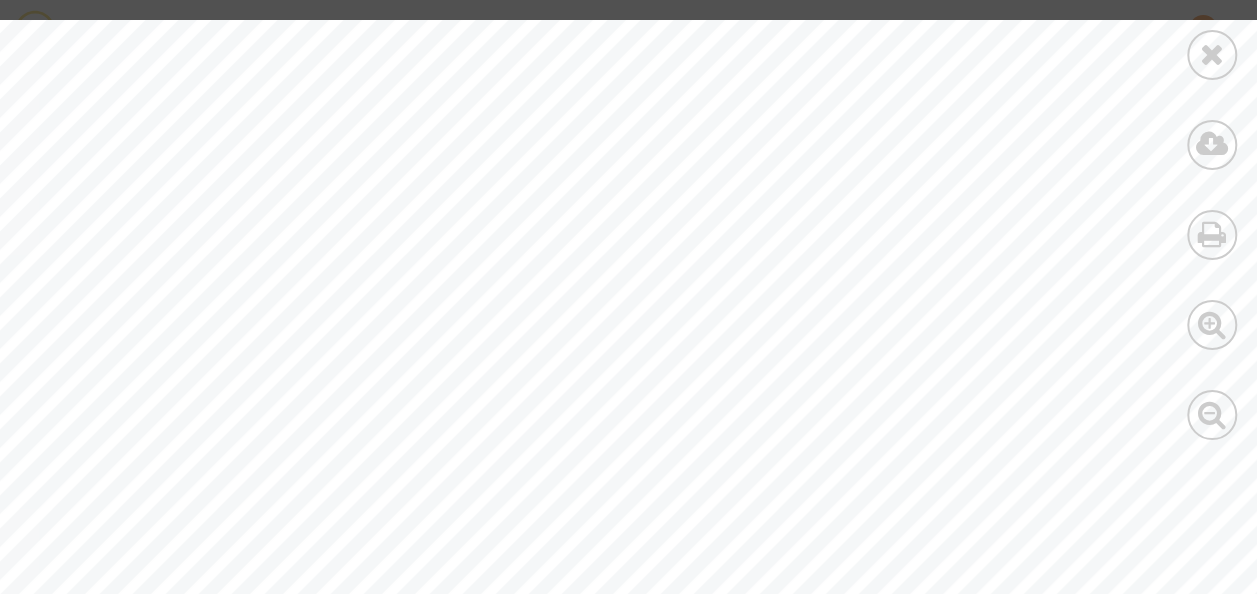 click at bounding box center (1212, 54) 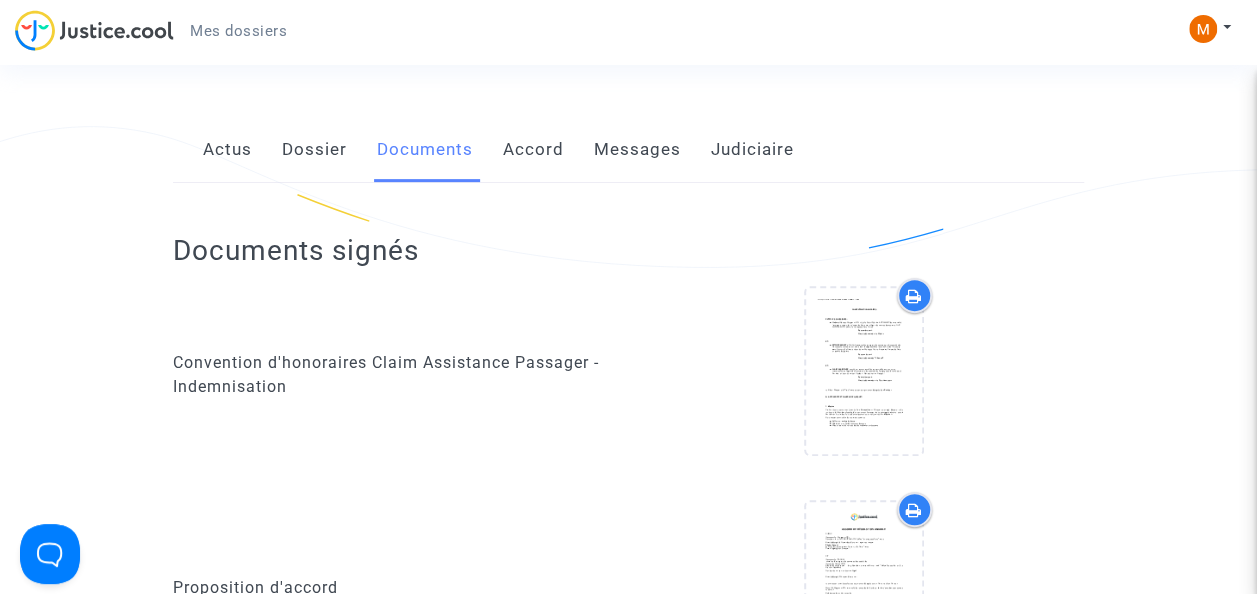 scroll, scrollTop: 0, scrollLeft: 0, axis: both 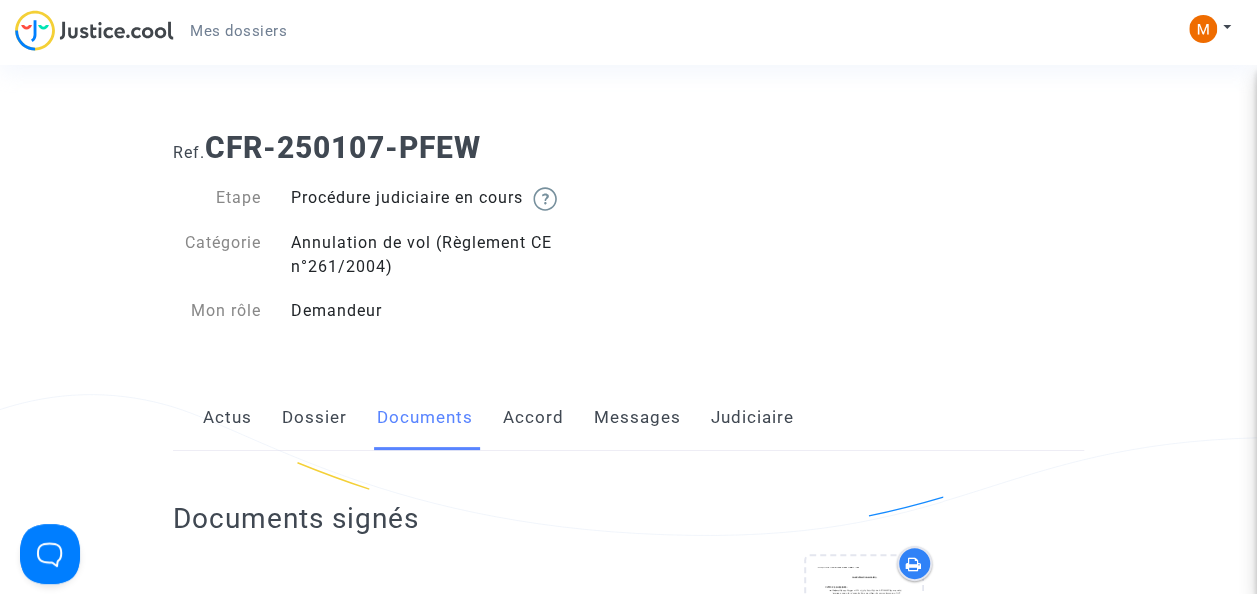 click on "Messages" 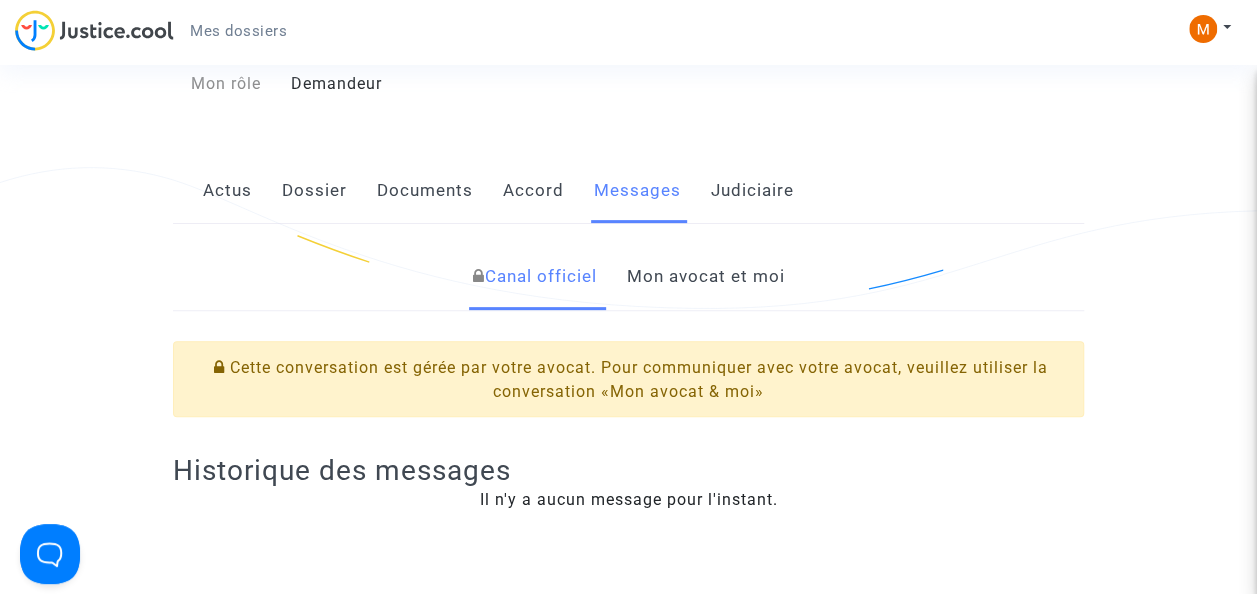 scroll, scrollTop: 288, scrollLeft: 0, axis: vertical 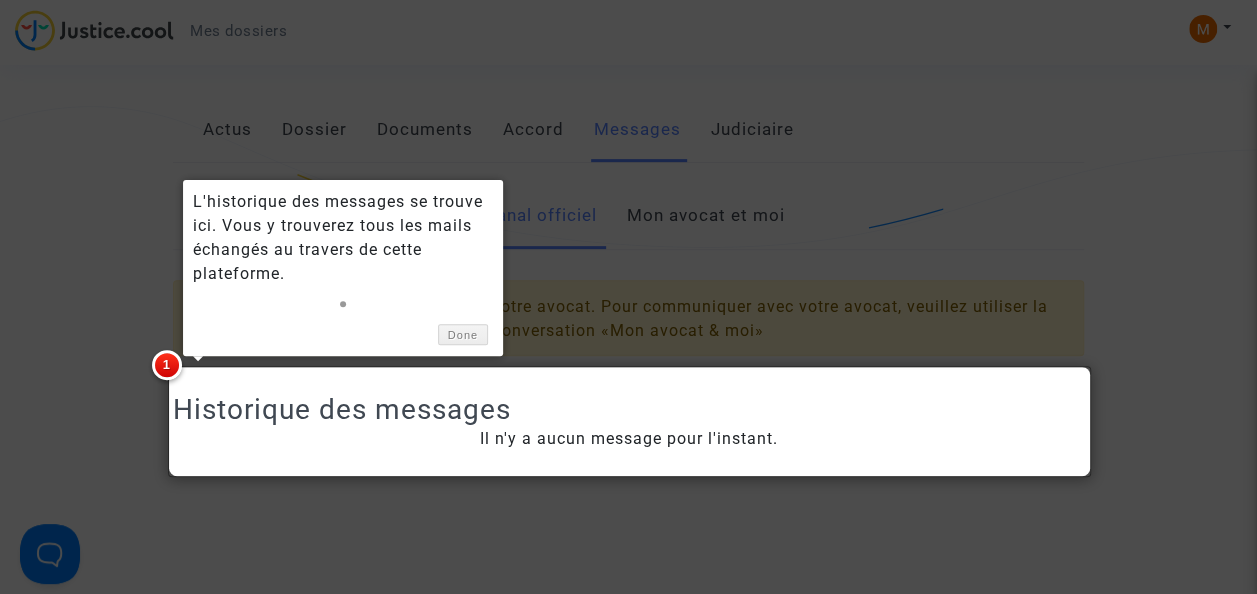 click at bounding box center [628, 297] 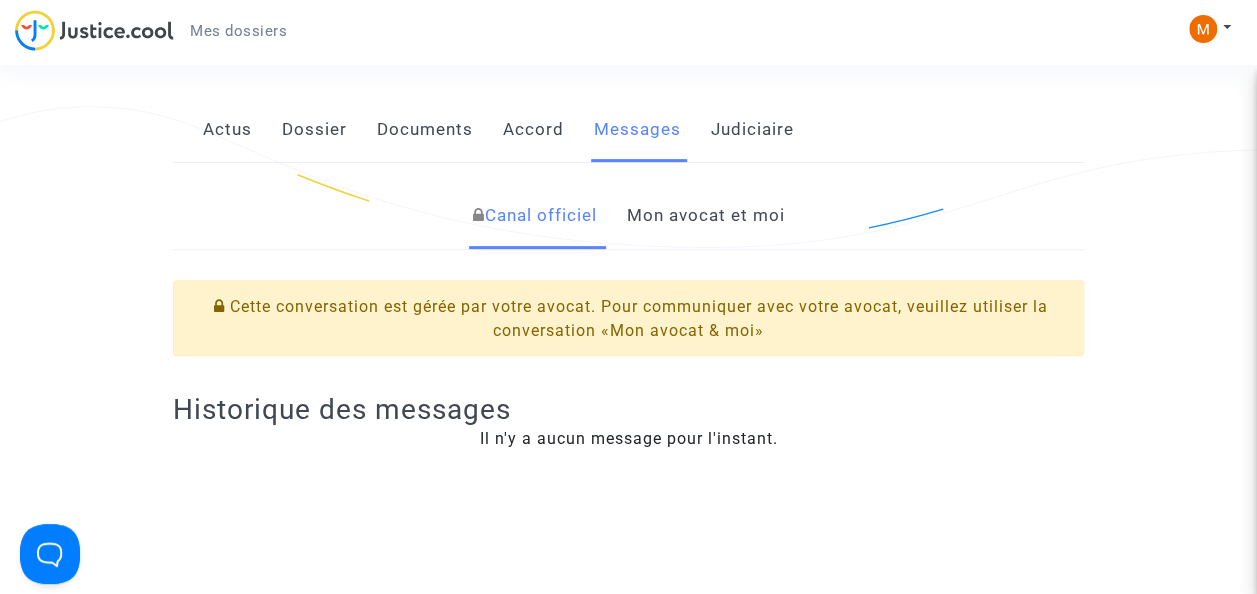 click on "Judiciaire" 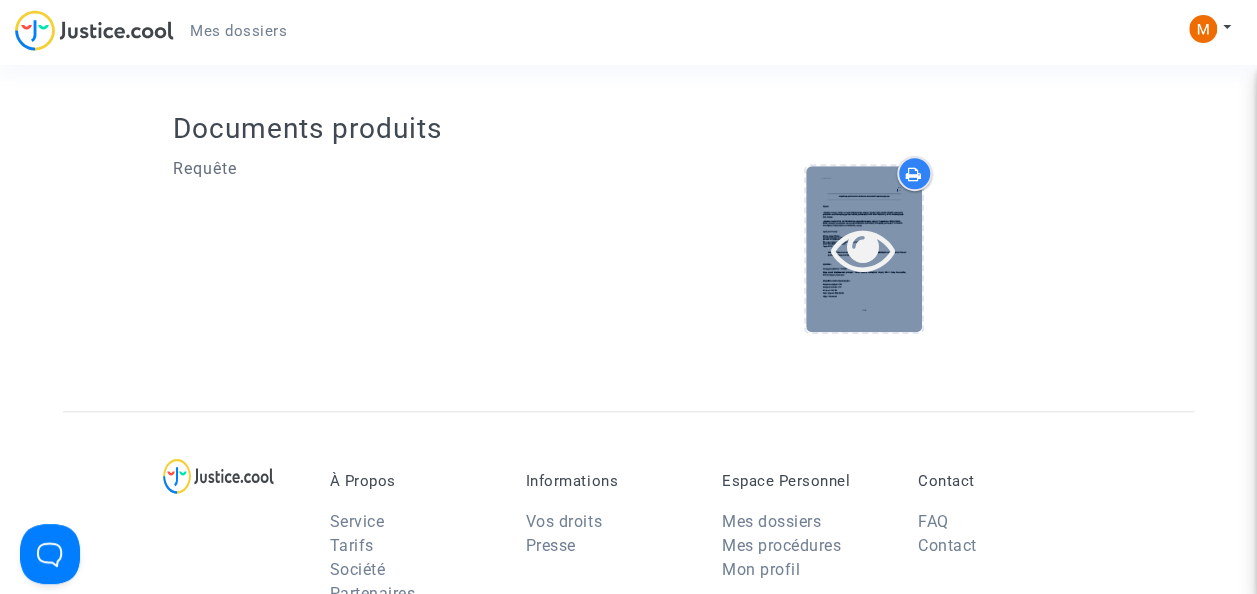 scroll, scrollTop: 588, scrollLeft: 0, axis: vertical 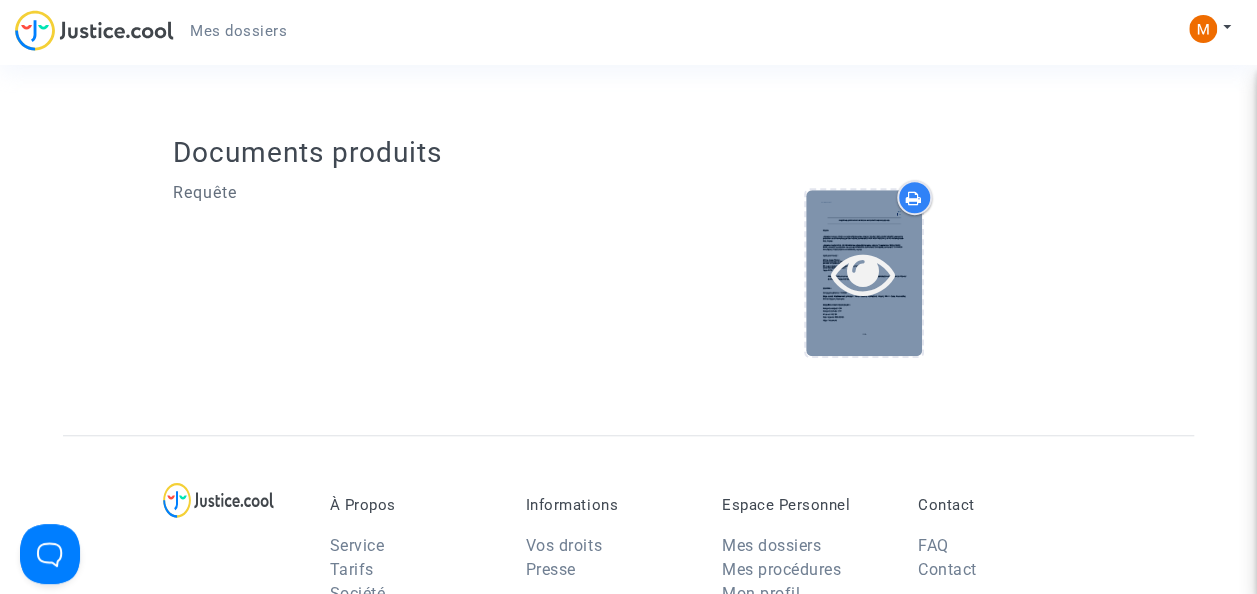 click at bounding box center (863, 273) 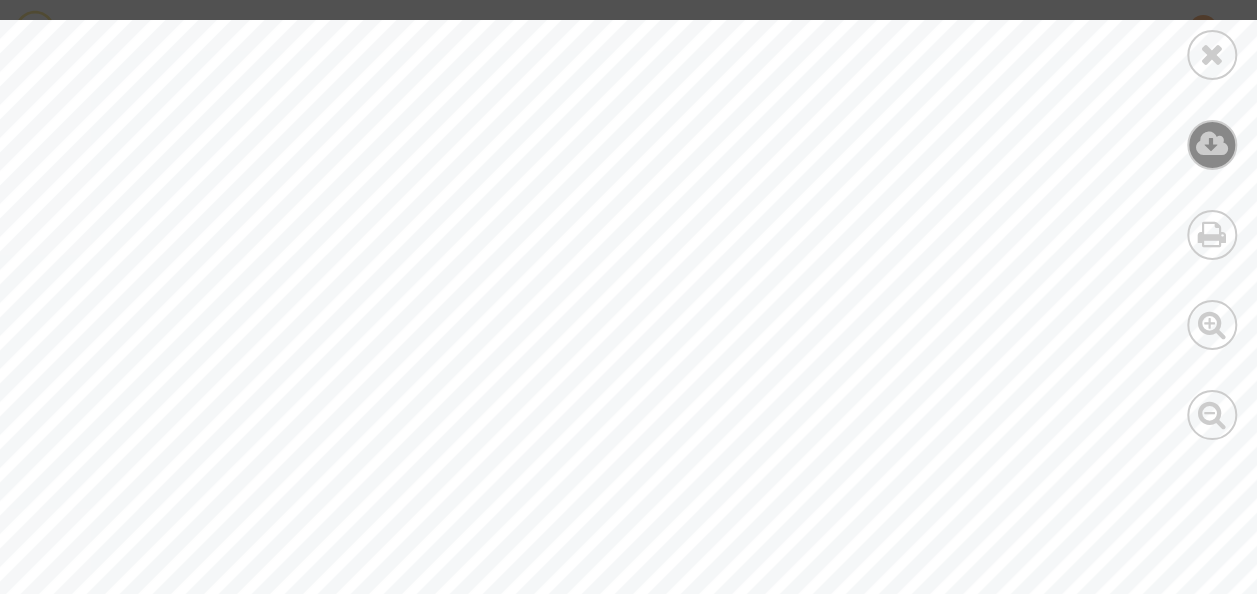 click at bounding box center (1212, 144) 